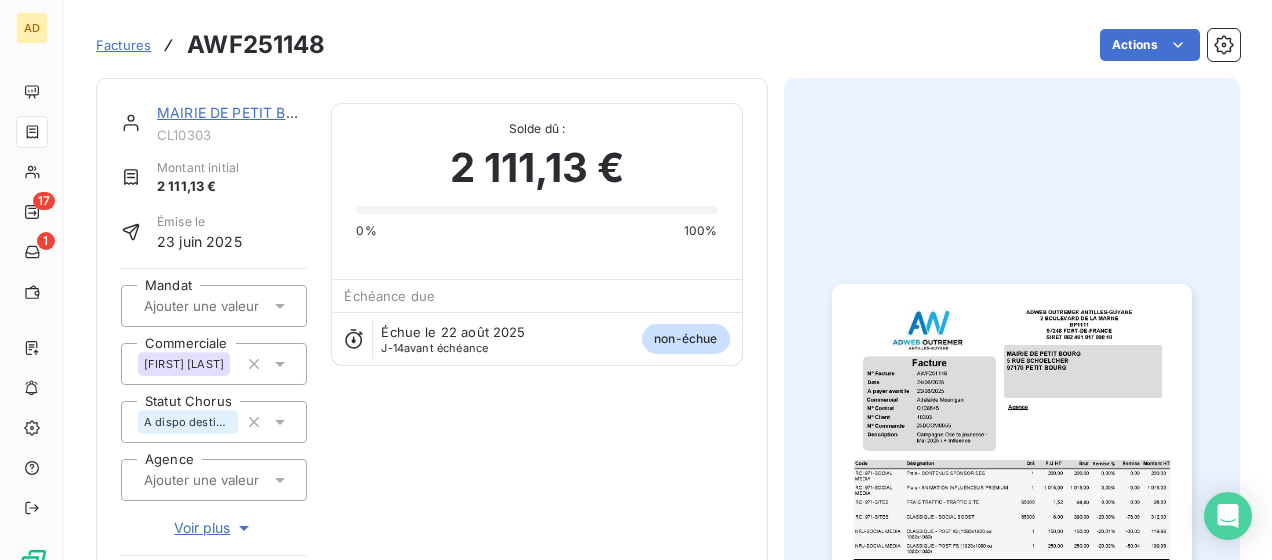 scroll, scrollTop: 0, scrollLeft: 0, axis: both 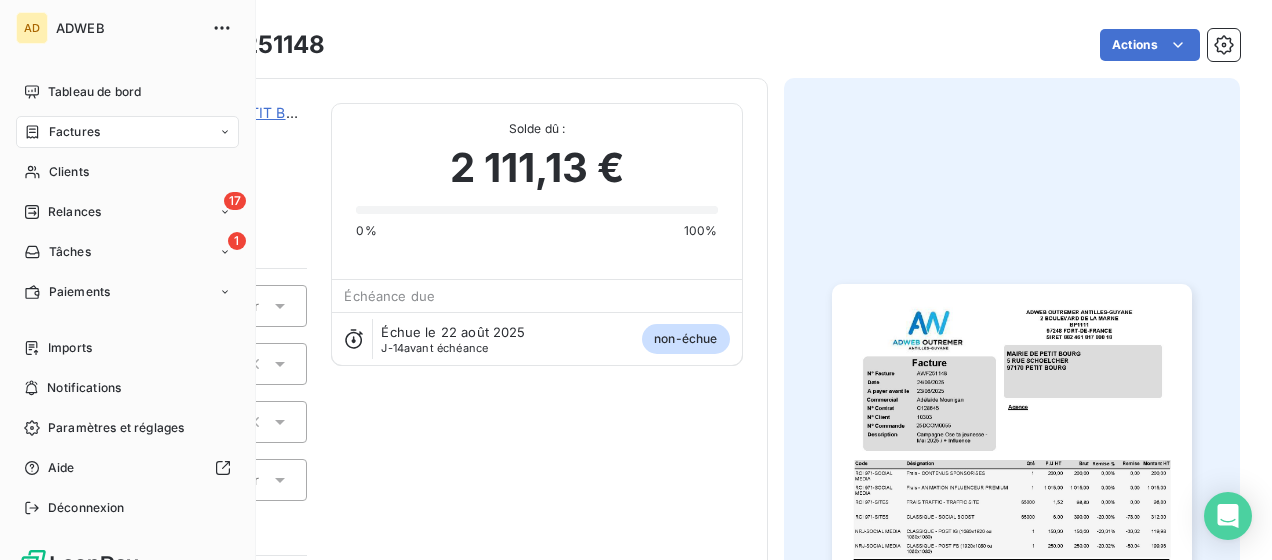 click on "Factures" at bounding box center (127, 132) 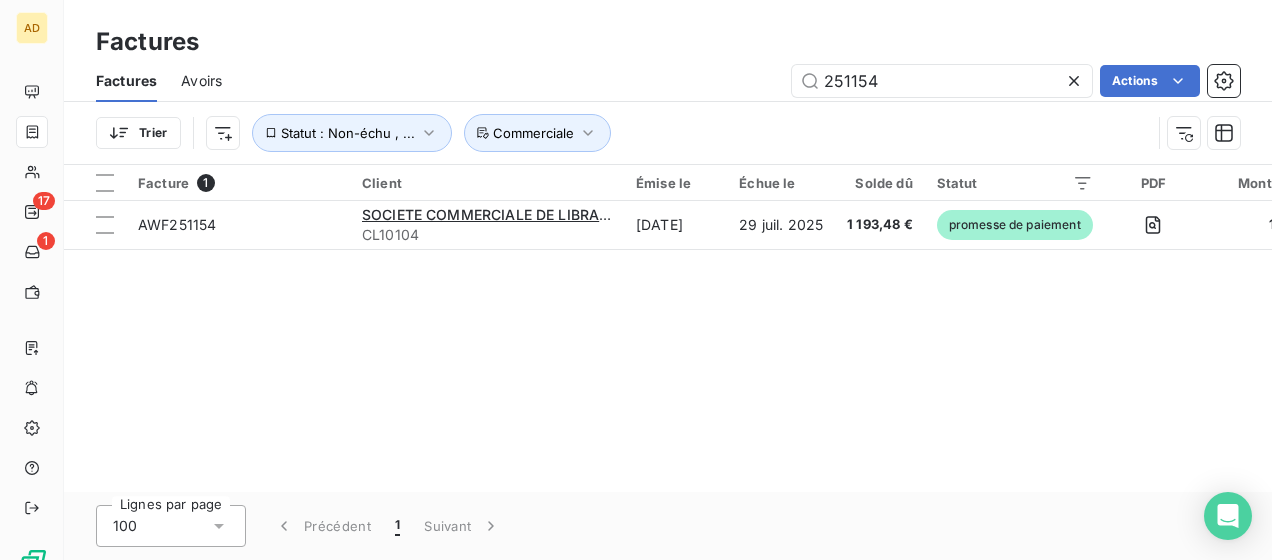 drag, startPoint x: 887, startPoint y: 78, endPoint x: 730, endPoint y: 88, distance: 157.31815 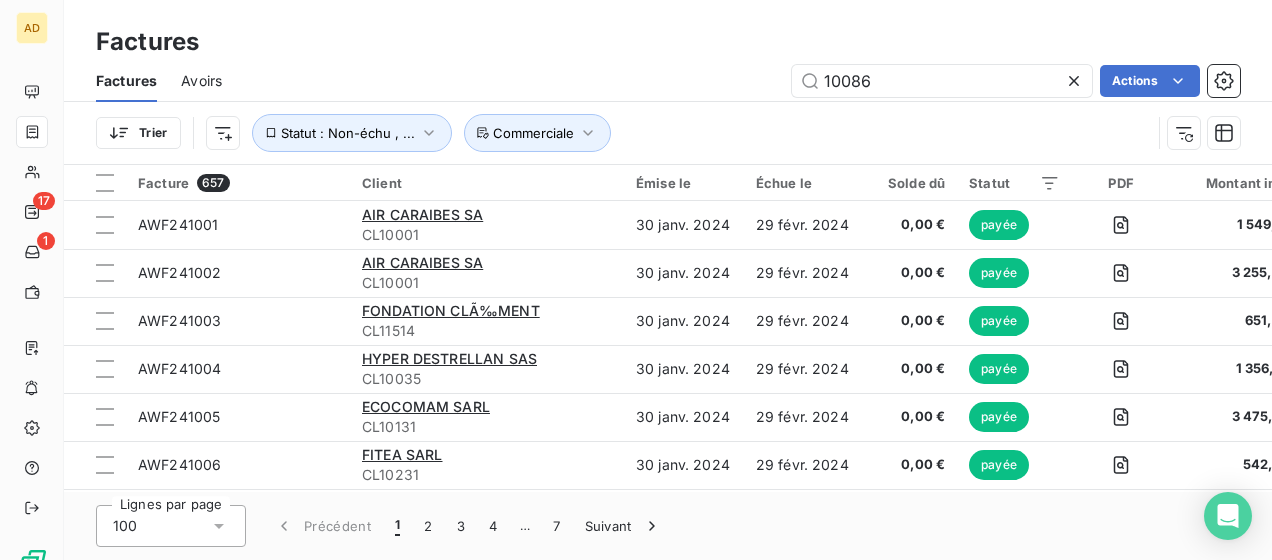 type on "10086" 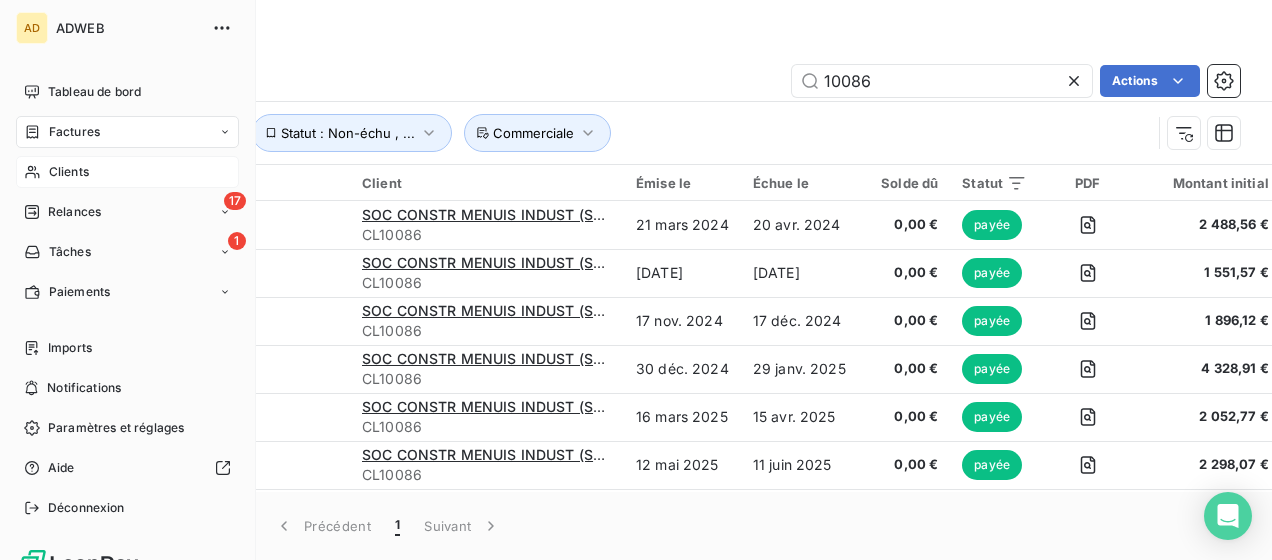 click on "Clients" at bounding box center [69, 172] 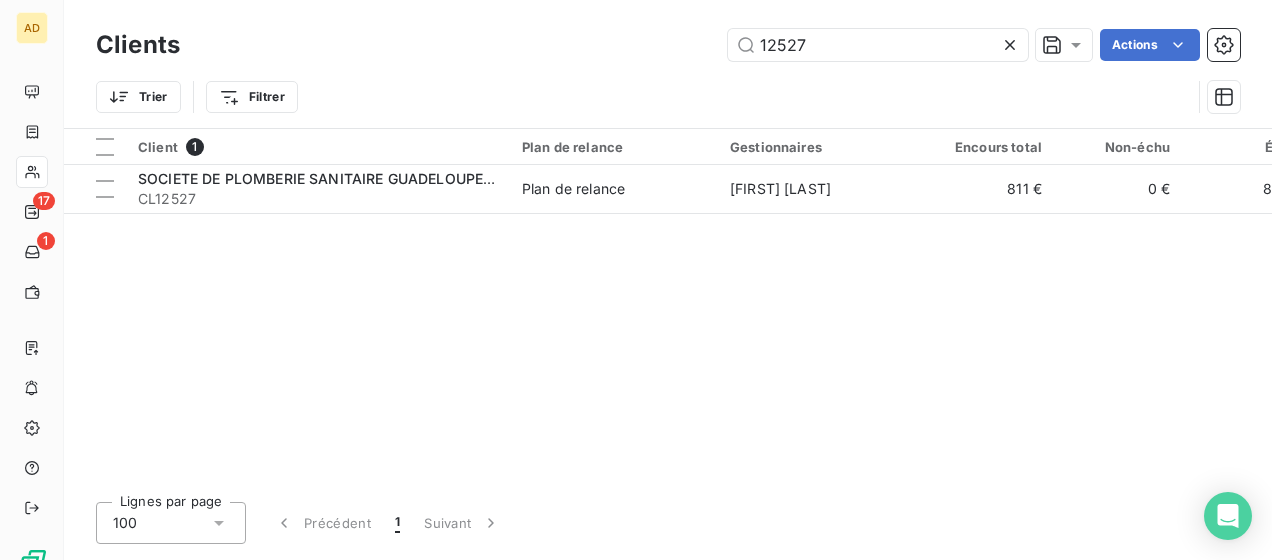 drag, startPoint x: 817, startPoint y: 54, endPoint x: 703, endPoint y: 56, distance: 114.01754 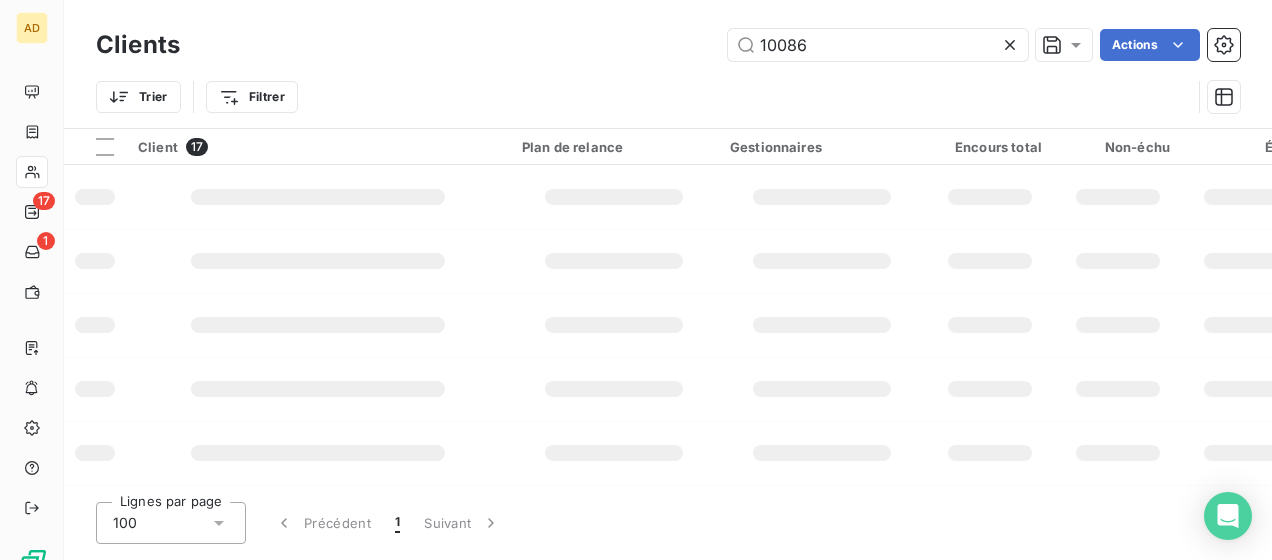 type on "10086" 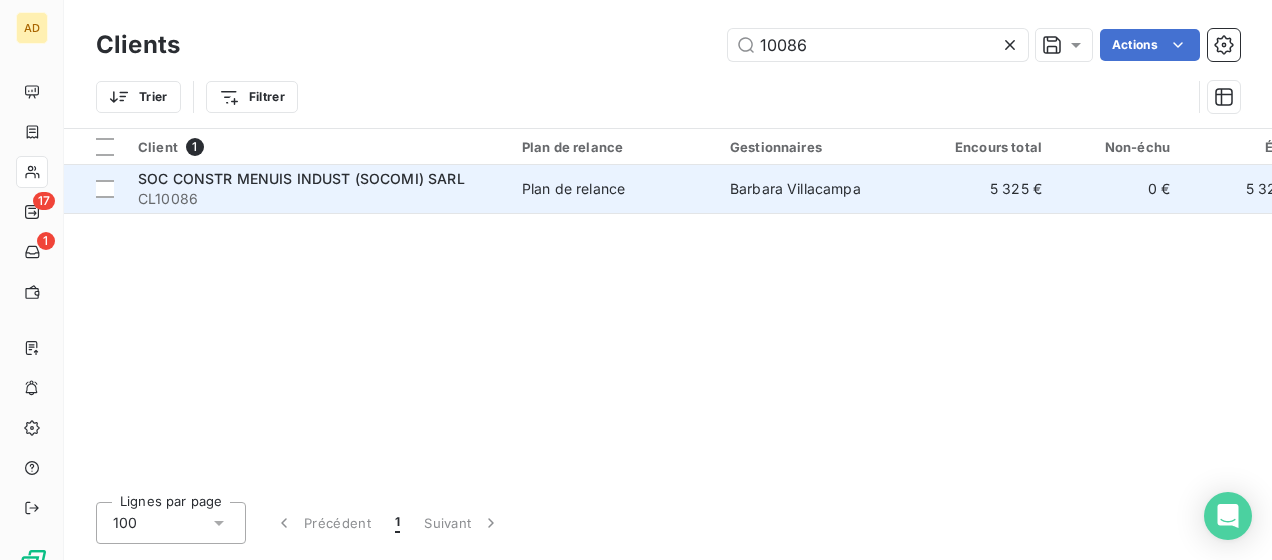 click on "CL10086" at bounding box center (318, 199) 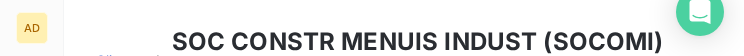 scroll, scrollTop: 400, scrollLeft: 0, axis: vertical 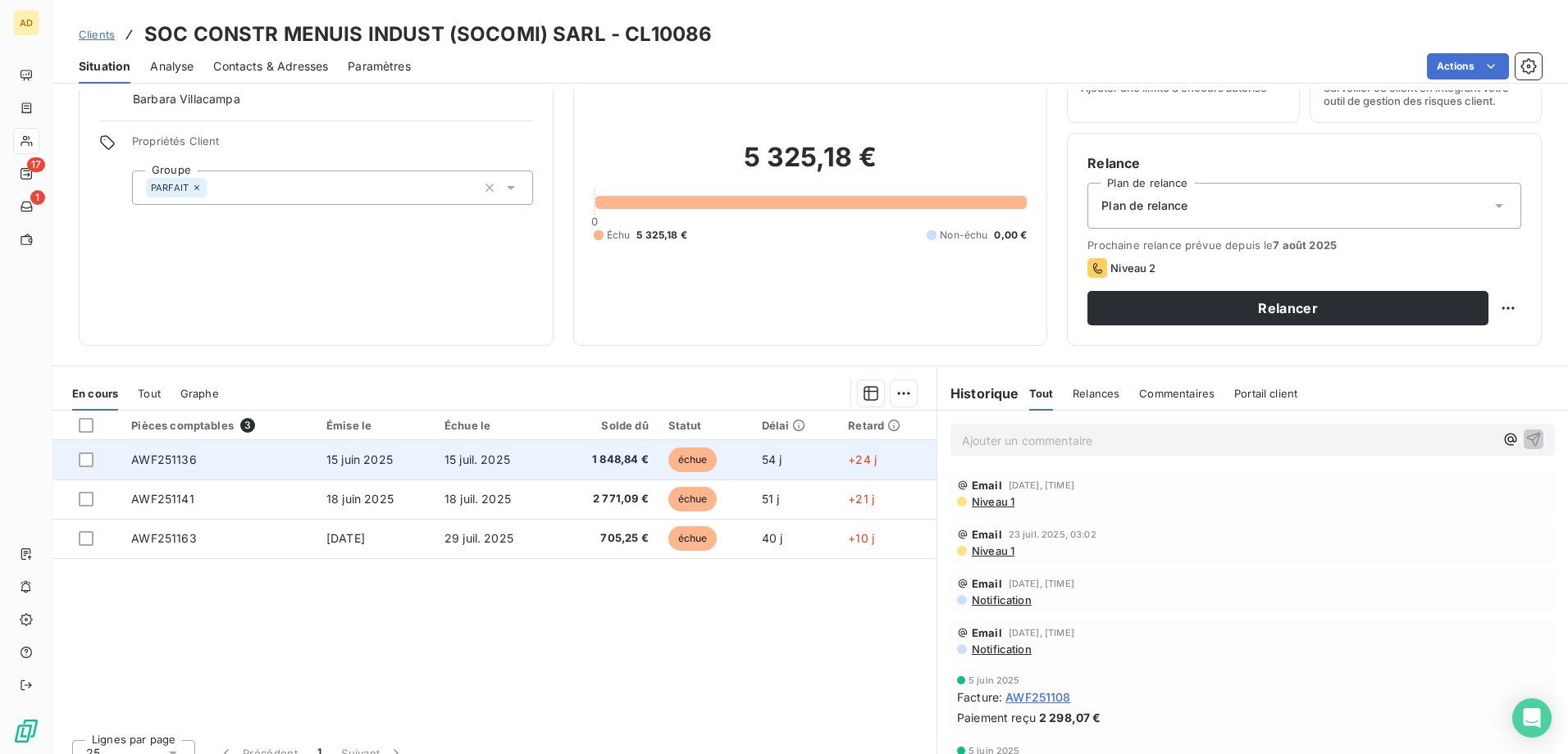 click on "AWF251136" at bounding box center [219, 460] 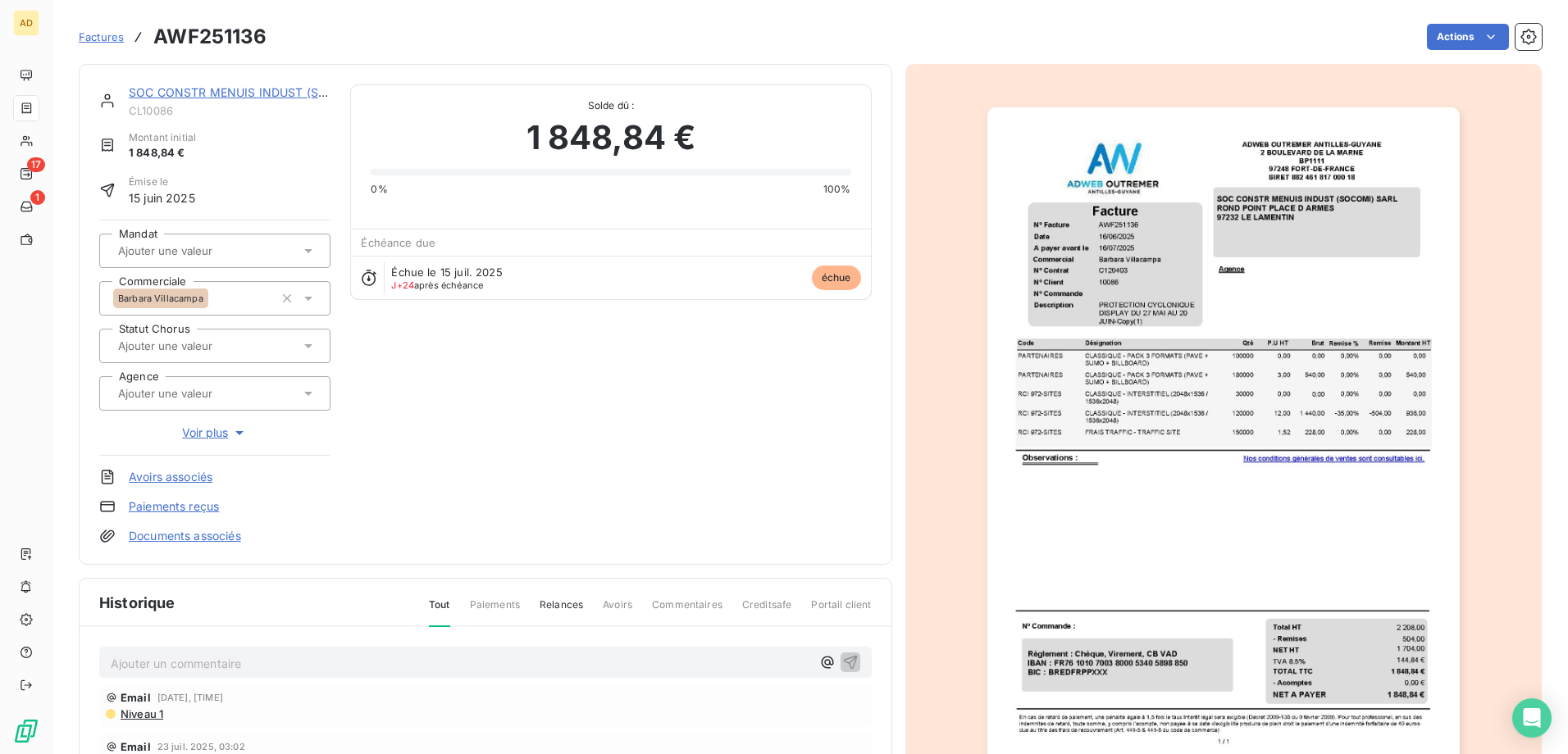 click on "Ajouter un commentaire ﻿" at bounding box center (461, 663) 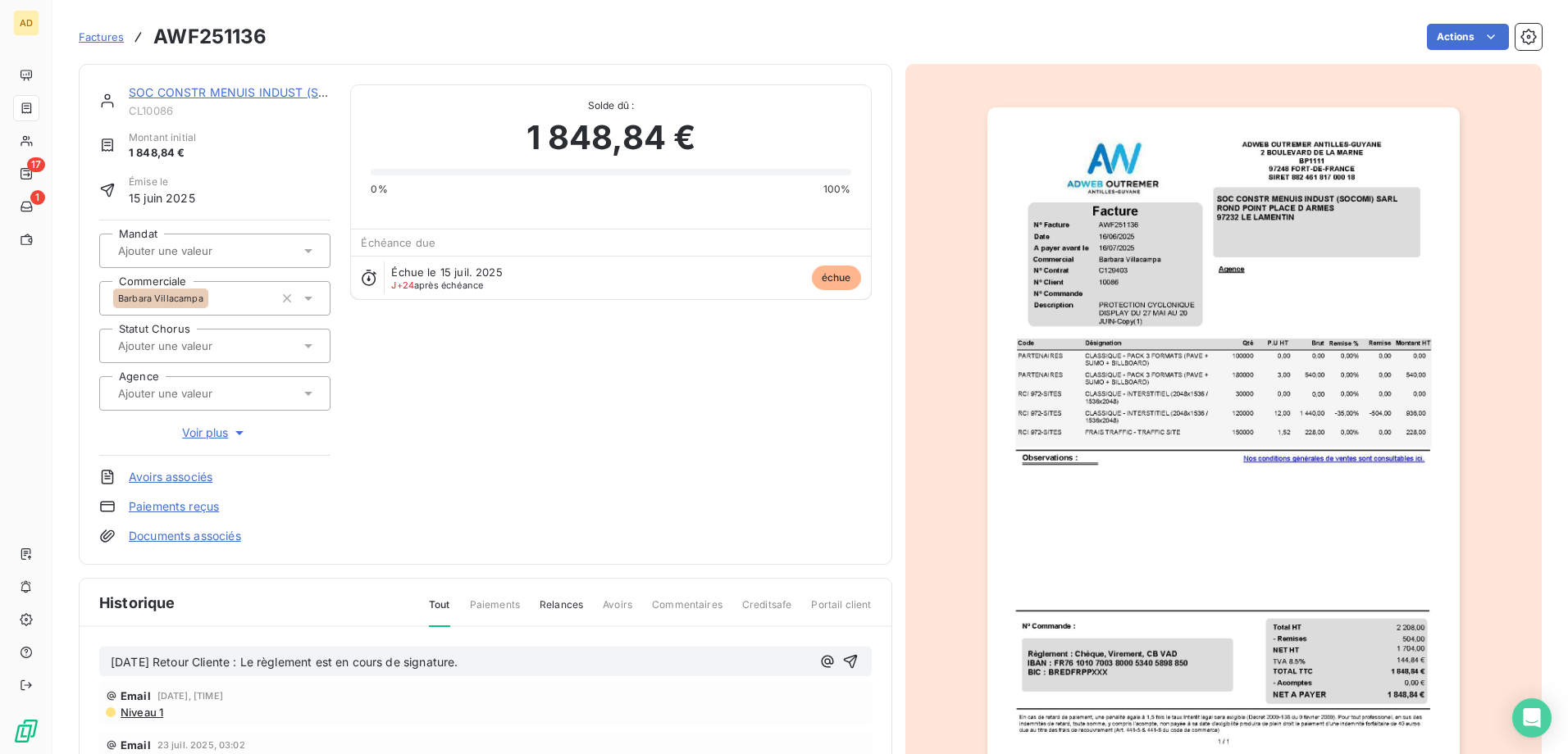 drag, startPoint x: 514, startPoint y: 664, endPoint x: 104, endPoint y: 675, distance: 410.14753 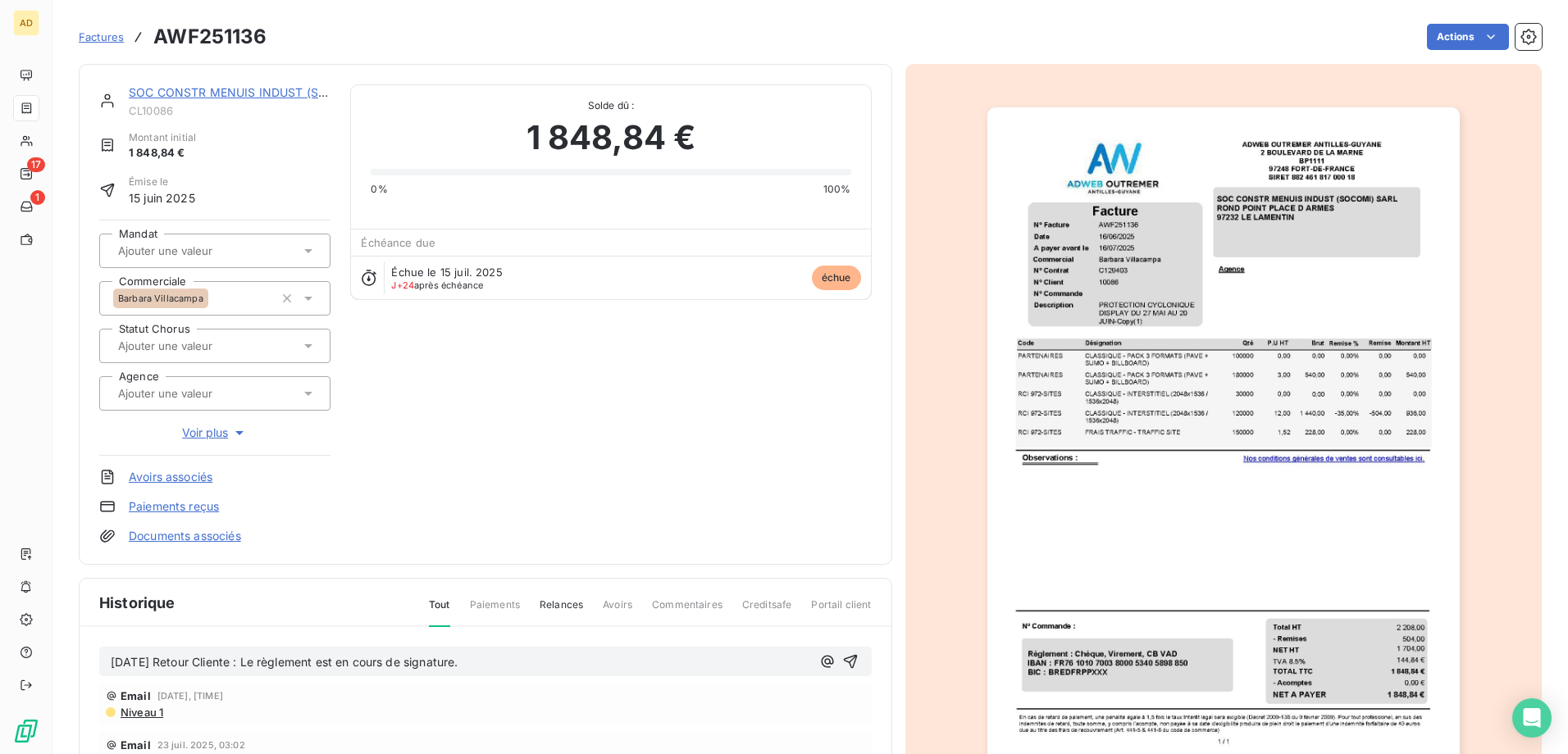 copy on "[DATE] Retour Cliente : Le règlement est en cours de signature." 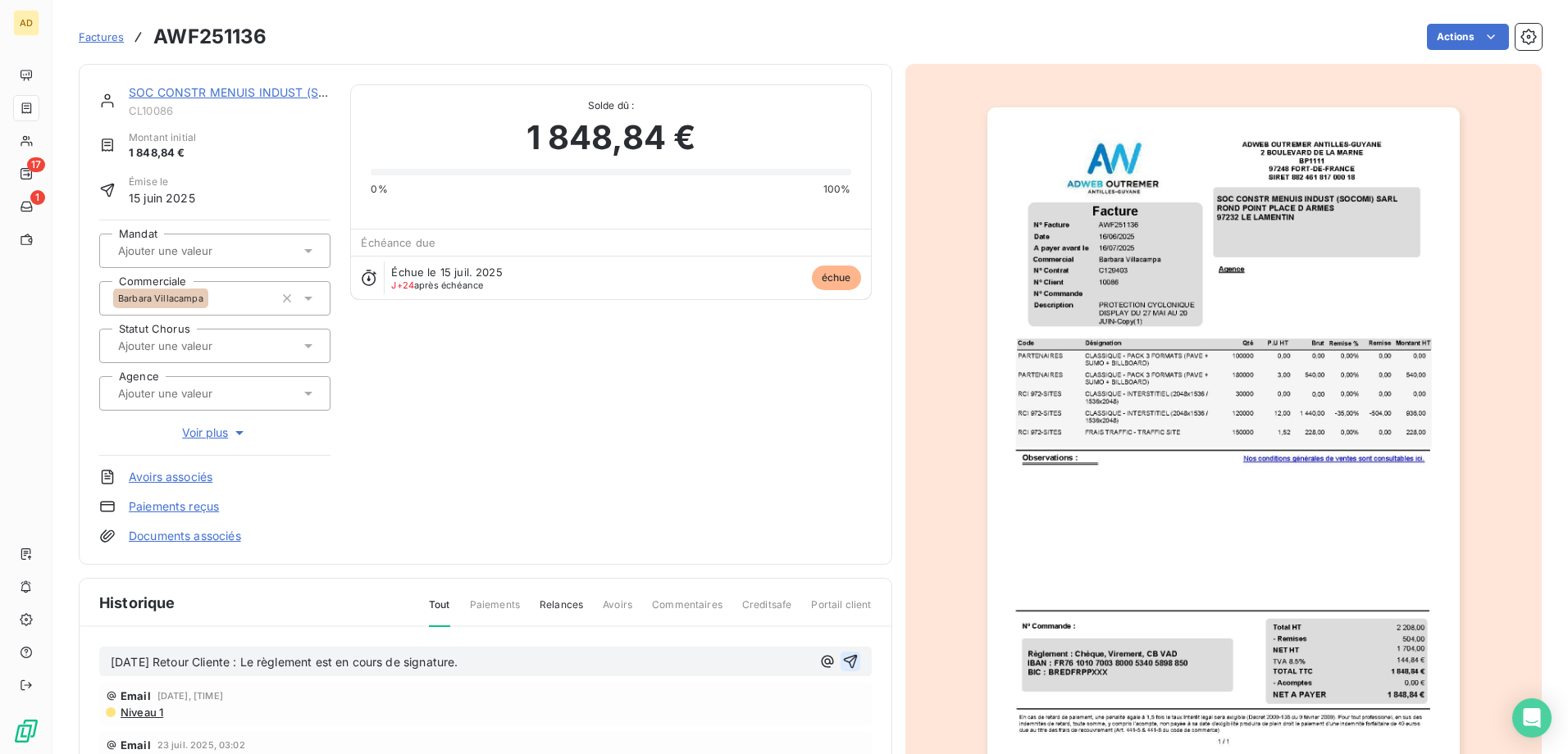click 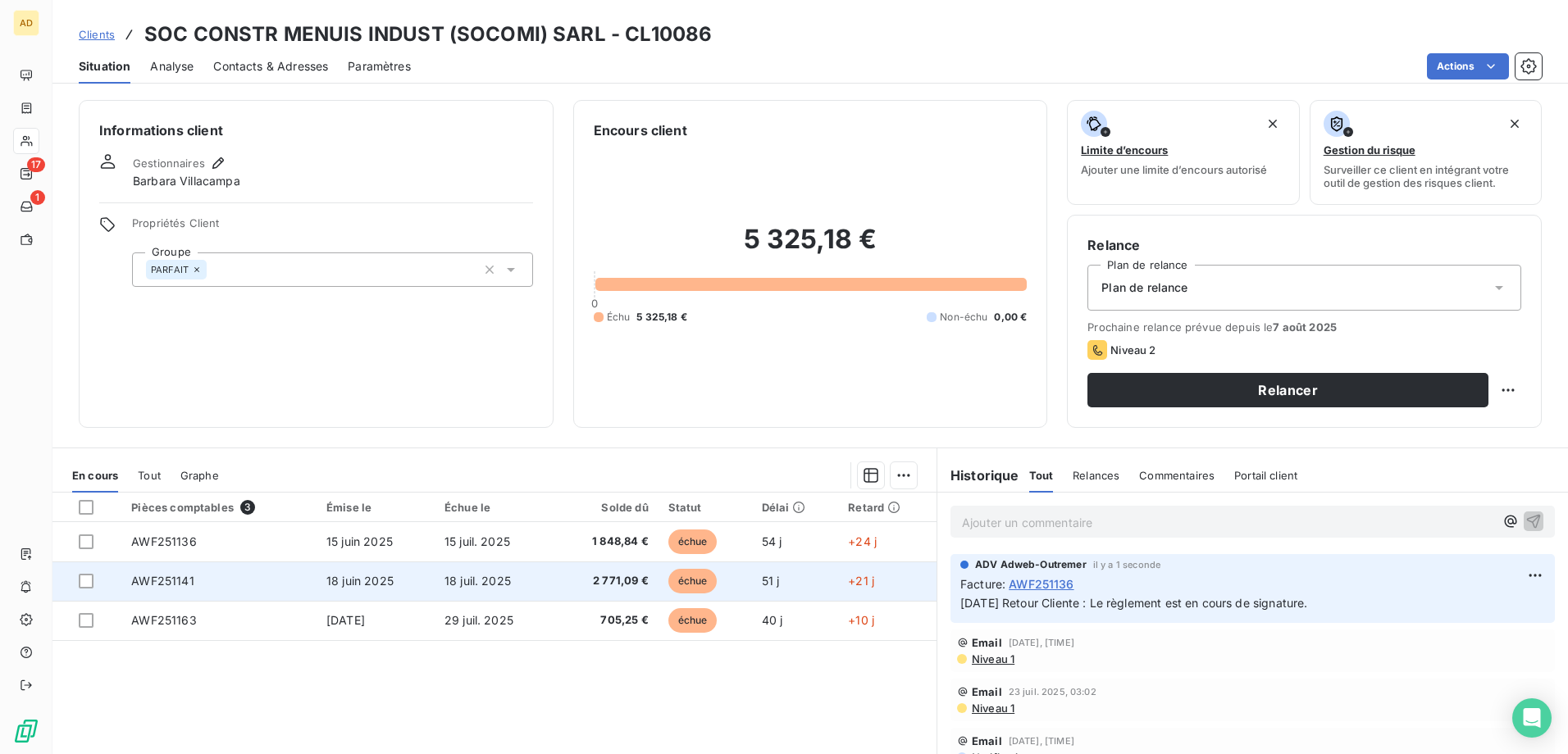 click on "AWF251141" at bounding box center [219, 581] 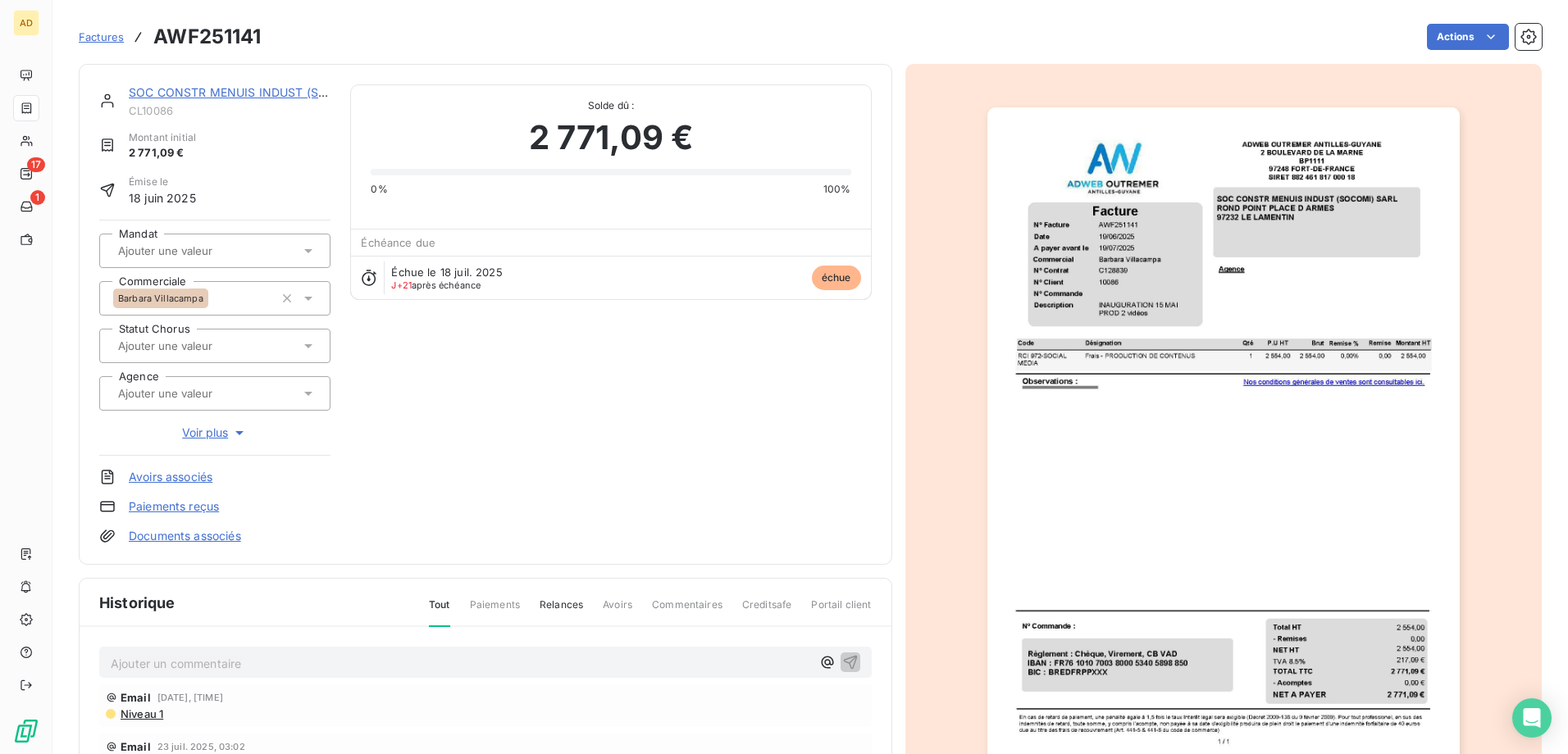 click on "Ajouter un commentaire ﻿" at bounding box center (461, 663) 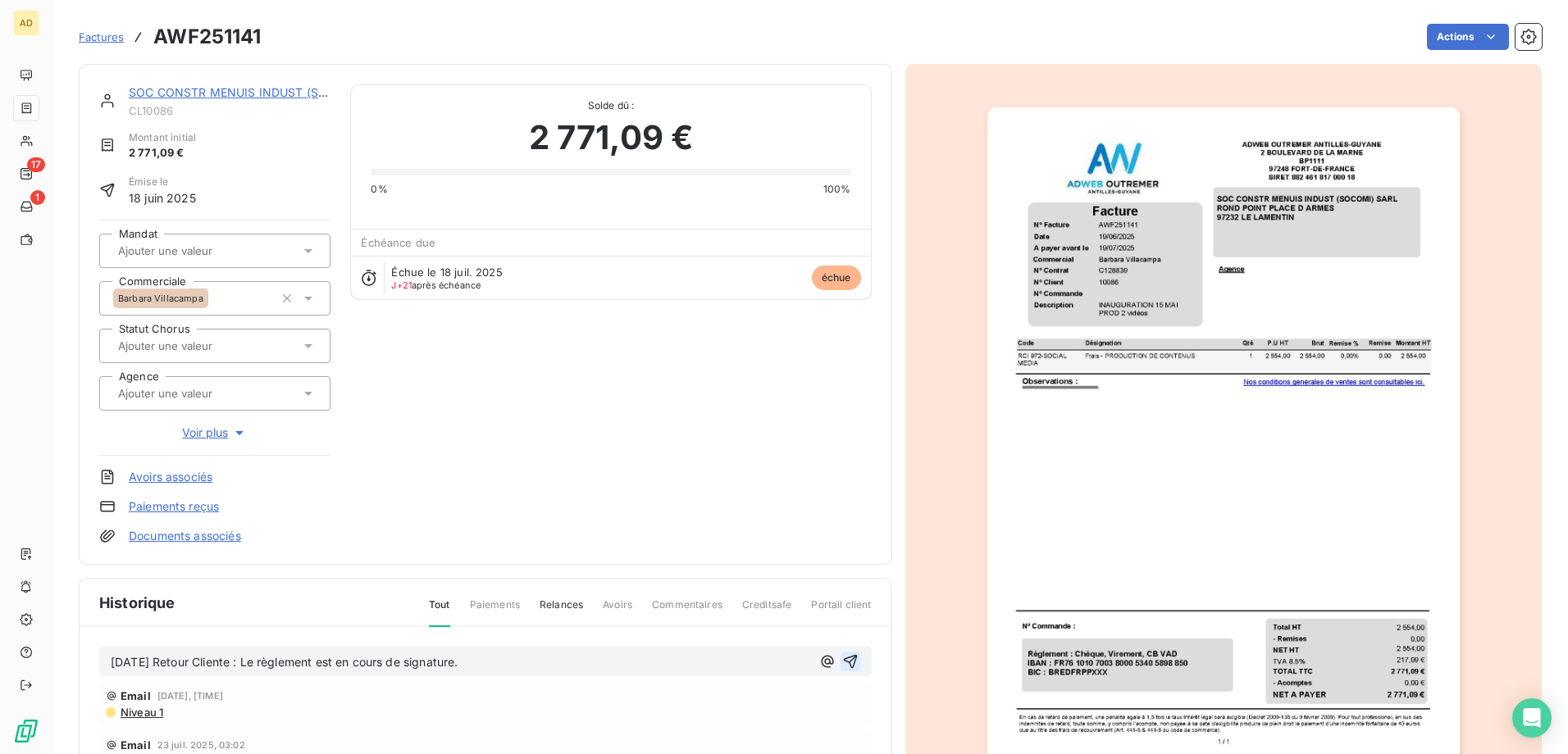 click 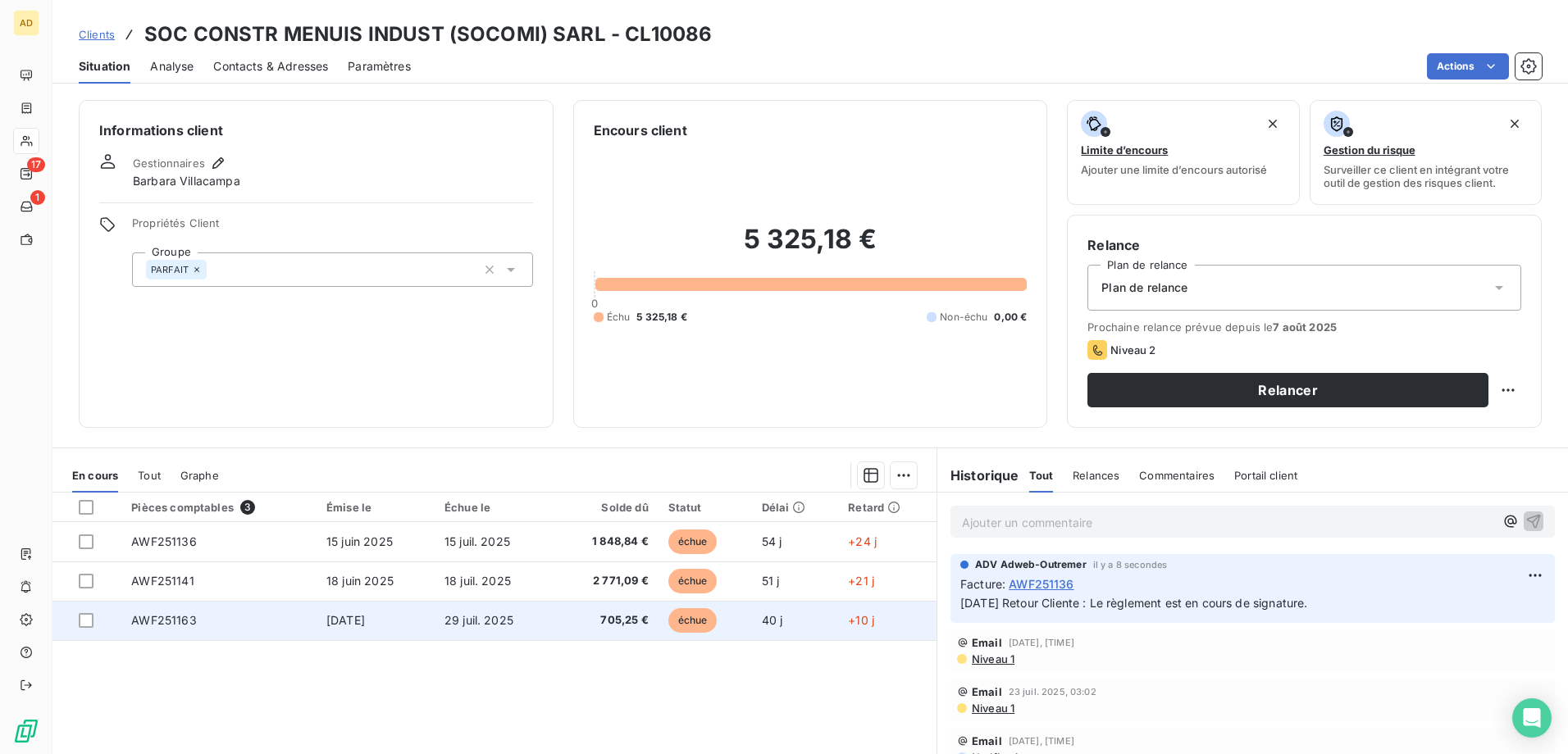 click on "AWF251163" at bounding box center (219, 620) 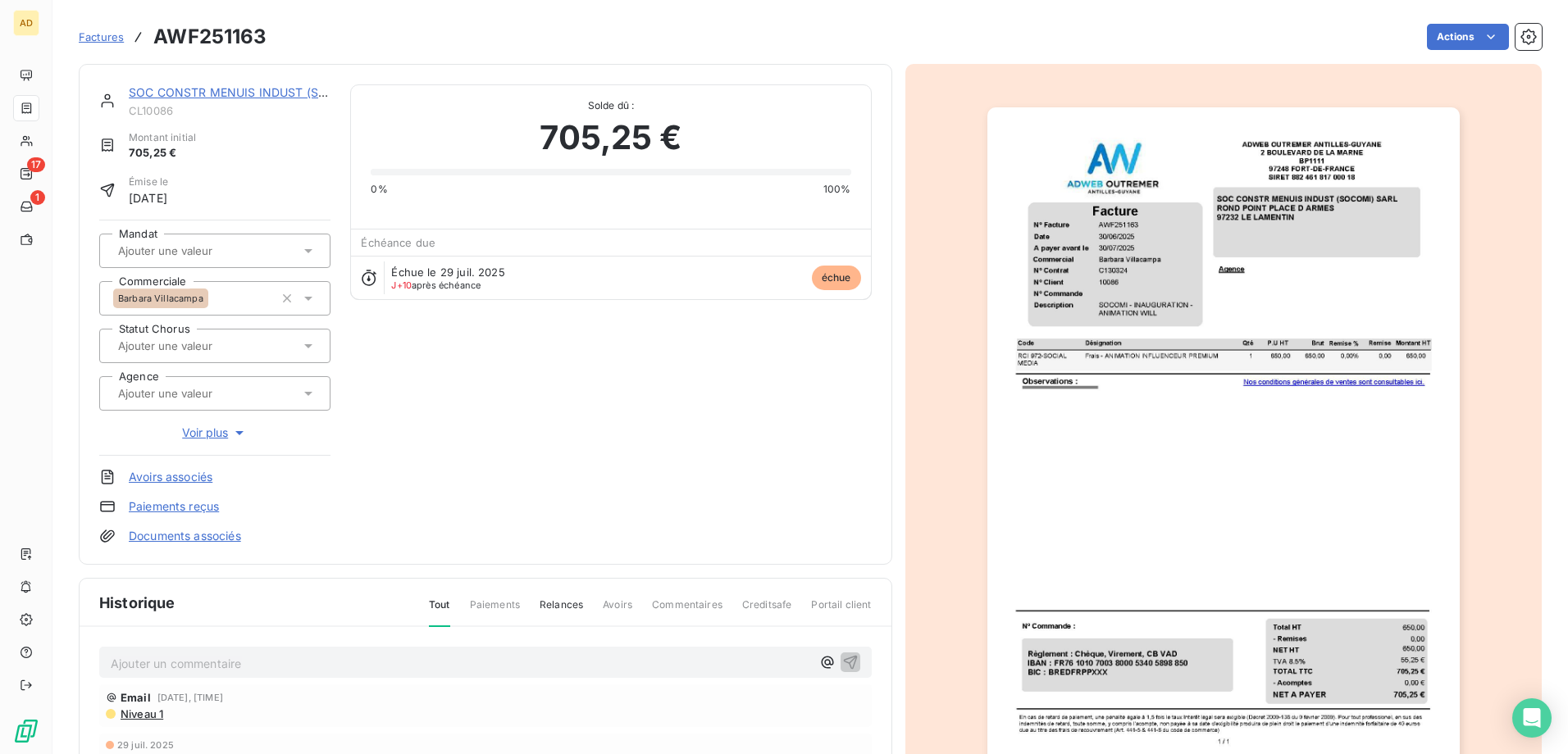 click on "Ajouter un commentaire ﻿" at bounding box center [461, 663] 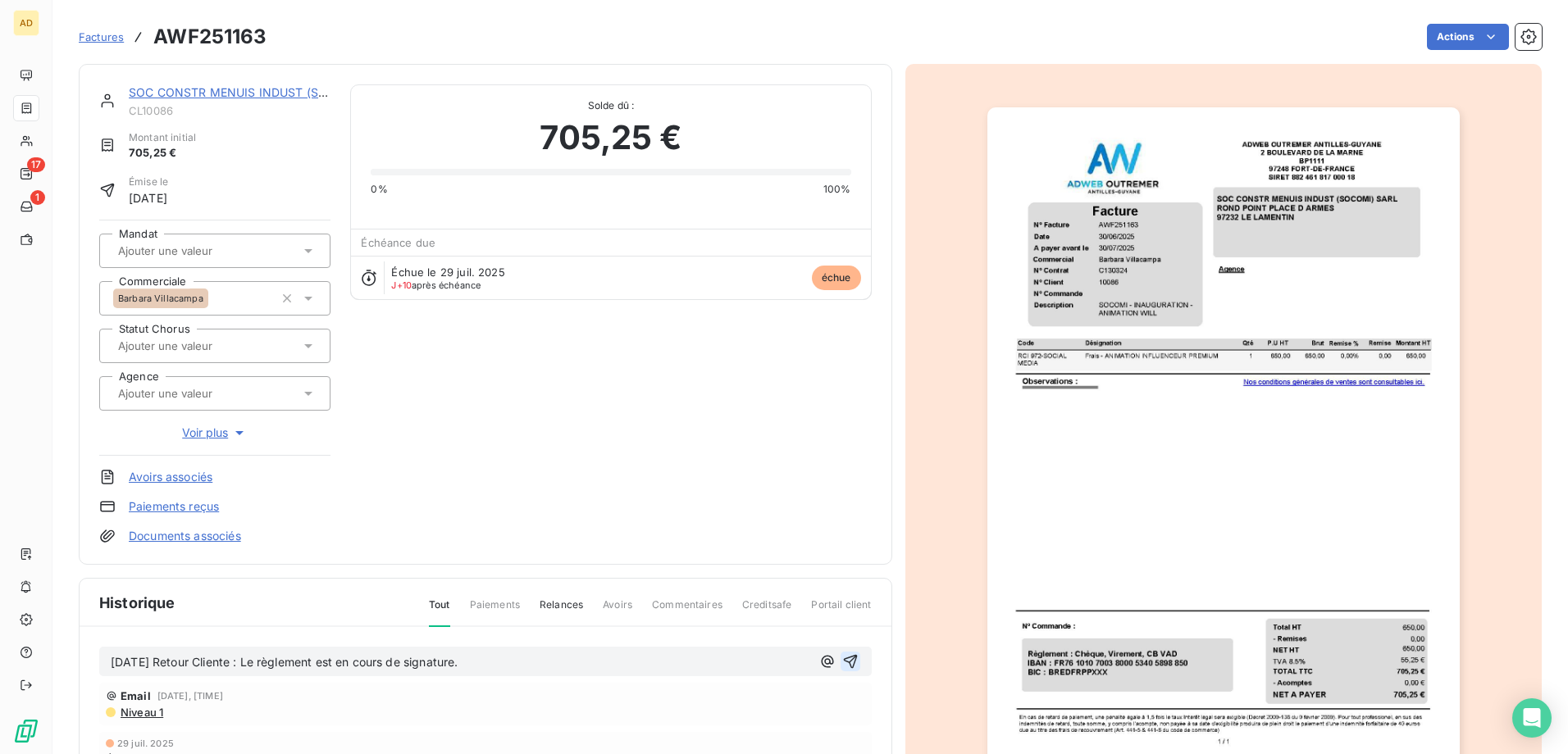 click 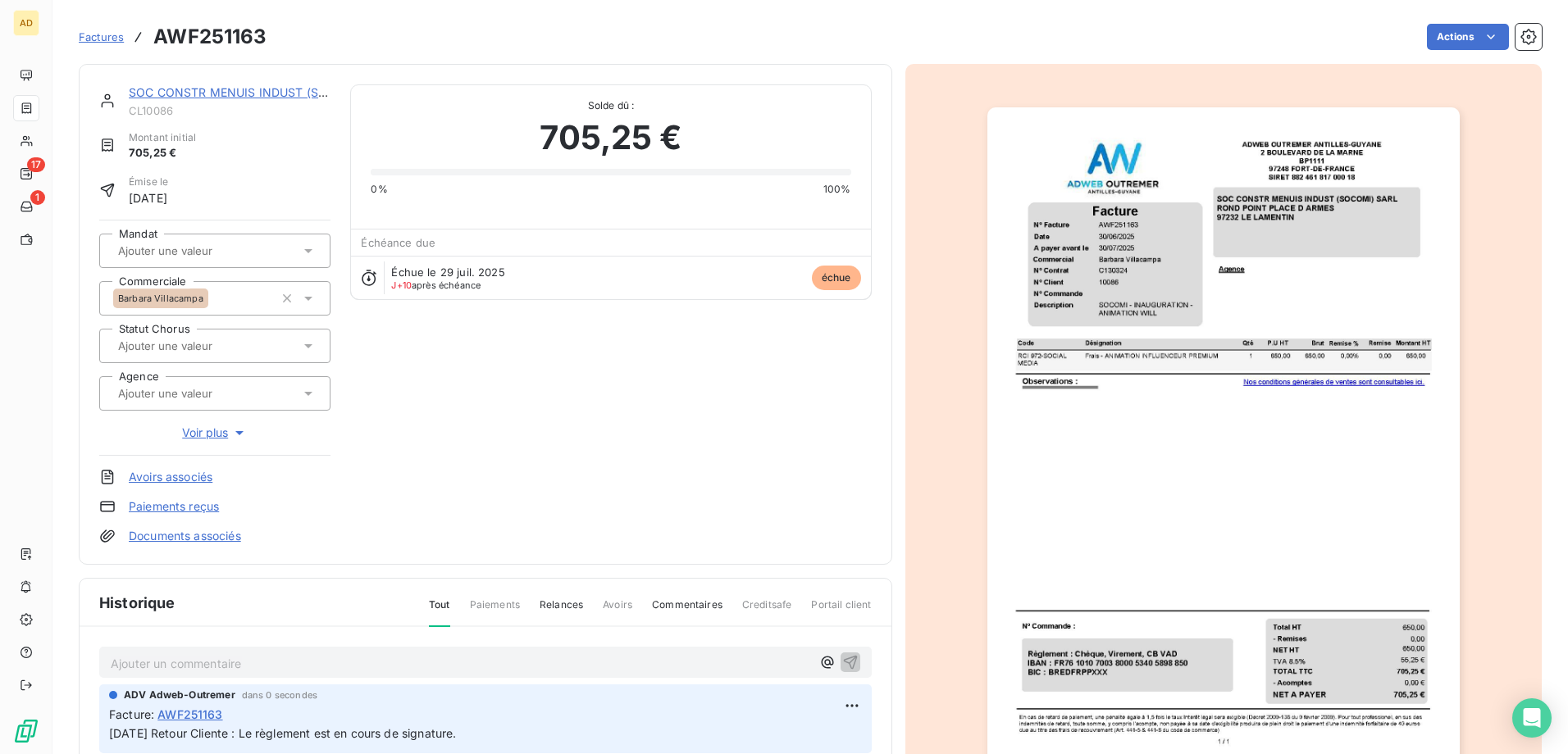 click on "SOC CONSTR MENUIS INDUST (SOCOMI) SARL" at bounding box center (262, 92) 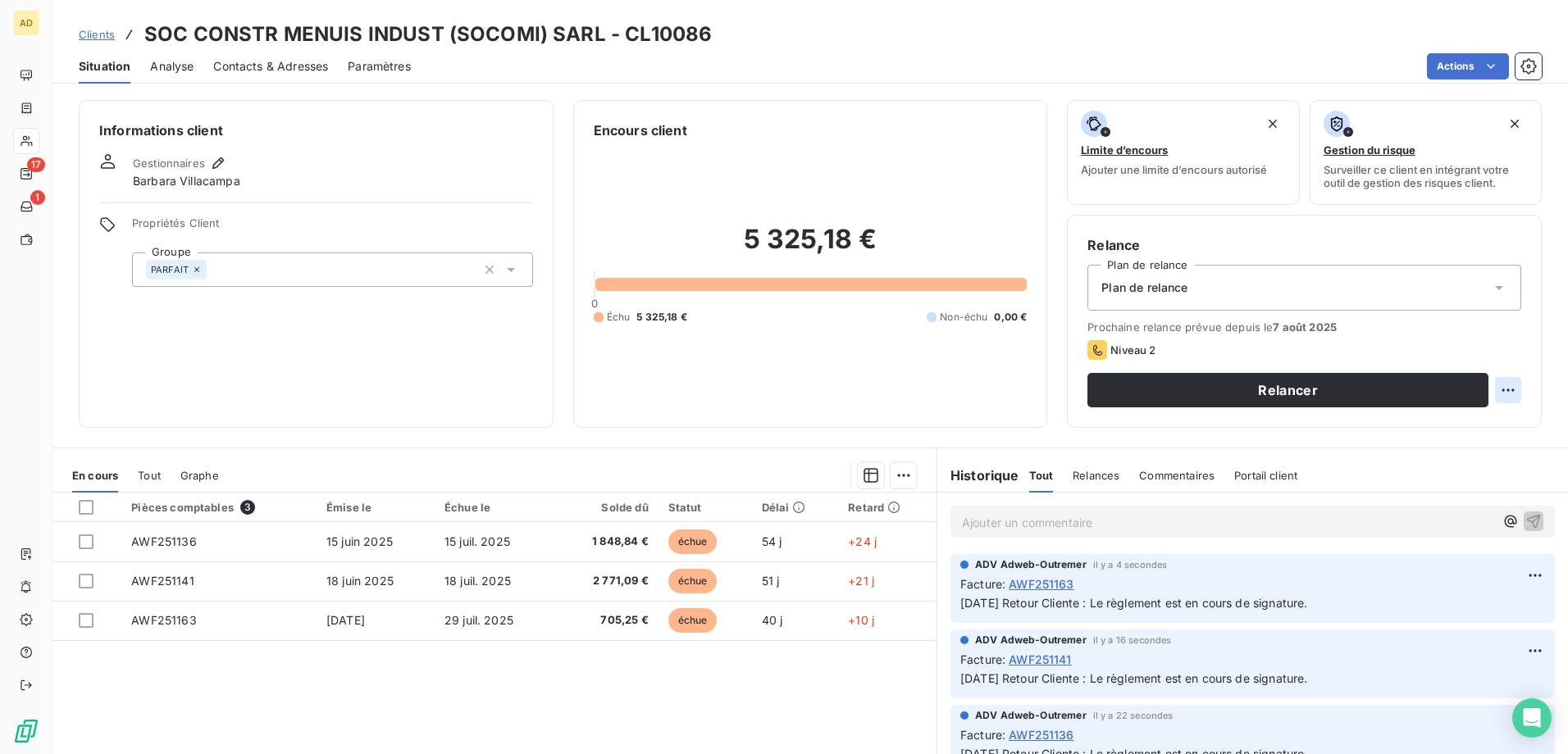 click on "AD 17 1 Clients SOC CONSTR MENUIS INDUST (SOCOMI) SARL - CL10086 Situation Analyse Contacts & Adresses Paramètres Actions Informations client Gestionnaires Barbara Villacampa Propriétés Client Groupe PARFAIT Encours client   5 325,18 € 0 Échu 5 325,18 € Non-échu 0,00 €     Limite d’encours Ajouter une limite d’encours autorisé Gestion du risque Surveiller ce client en intégrant votre outil de gestion des risques client. Relance Plan de relance Plan de relance Prochaine relance prévue depuis le  7 août 2025 Niveau 2 Relancer En cours Tout Graphe Pièces comptables 3 Émise le Échue le Solde dû Statut Délai   Retard   AWF251136 15 juin 2025 15 juil. 2025 1 848,84 € échue 54 j +24 j AWF251141 18 juin 2025 18 juil. 2025 2 771,09 € échue 51 j +21 j AWF251163 29 juin 2025 29 juil. 2025 705,25 € échue 40 j +10 j Lignes par page 25 Précédent 1 Suivant Historique Tout Relances Commentaires Portail client Tout Relances Commentaires Portail client ﻿ Facture" at bounding box center [784, 377] 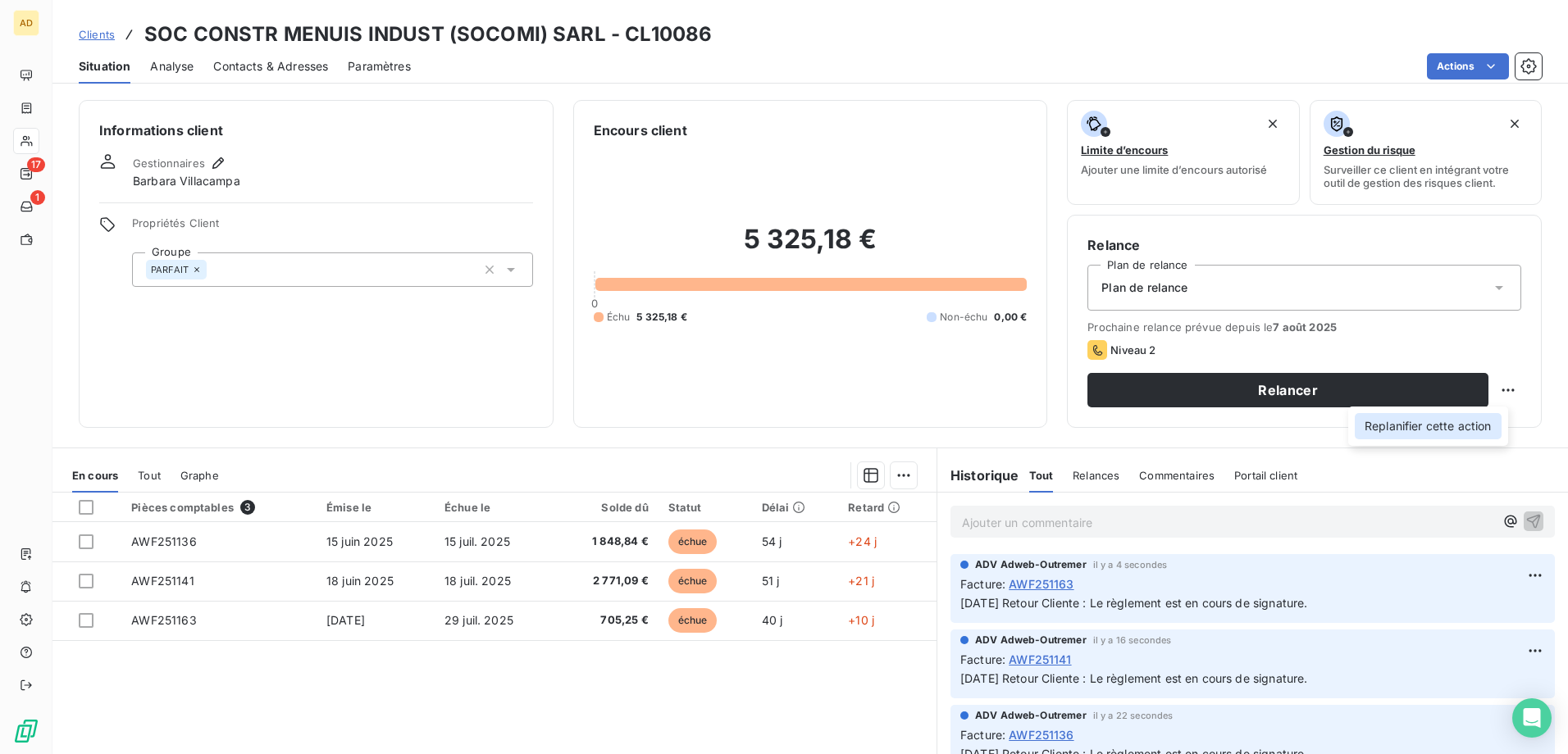 click on "Replanifier cette action" at bounding box center (1428, 426) 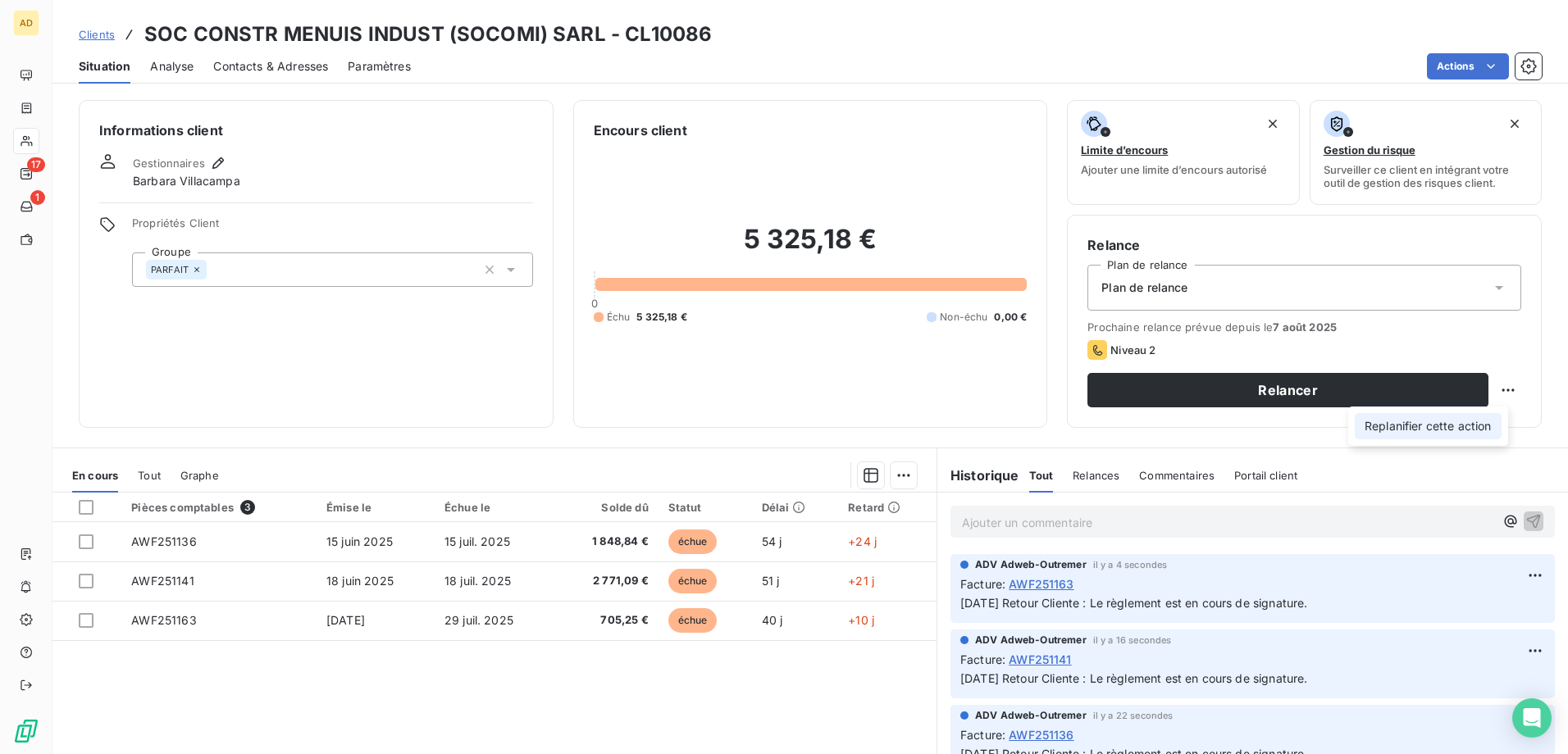 select on "7" 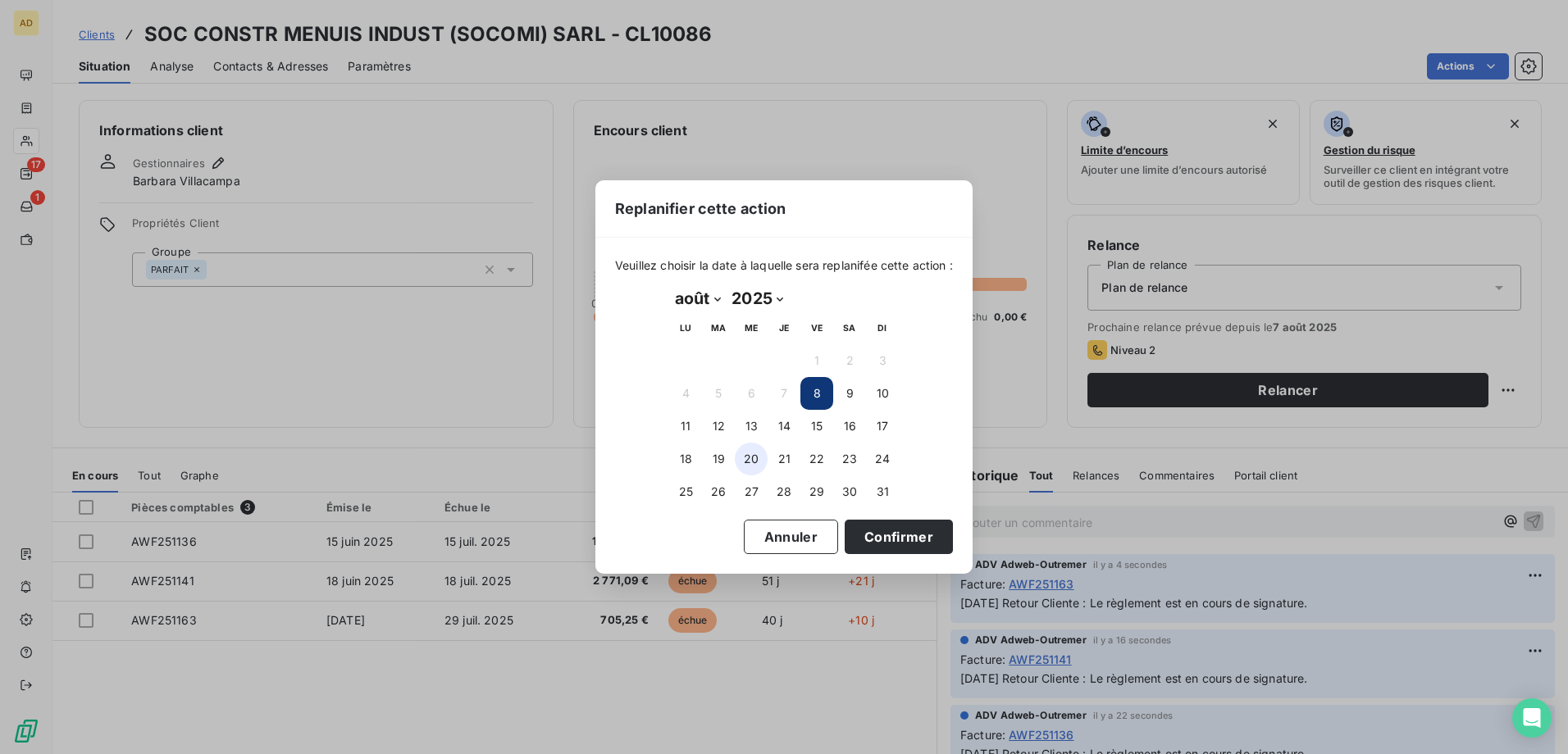 click on "20" at bounding box center [751, 459] 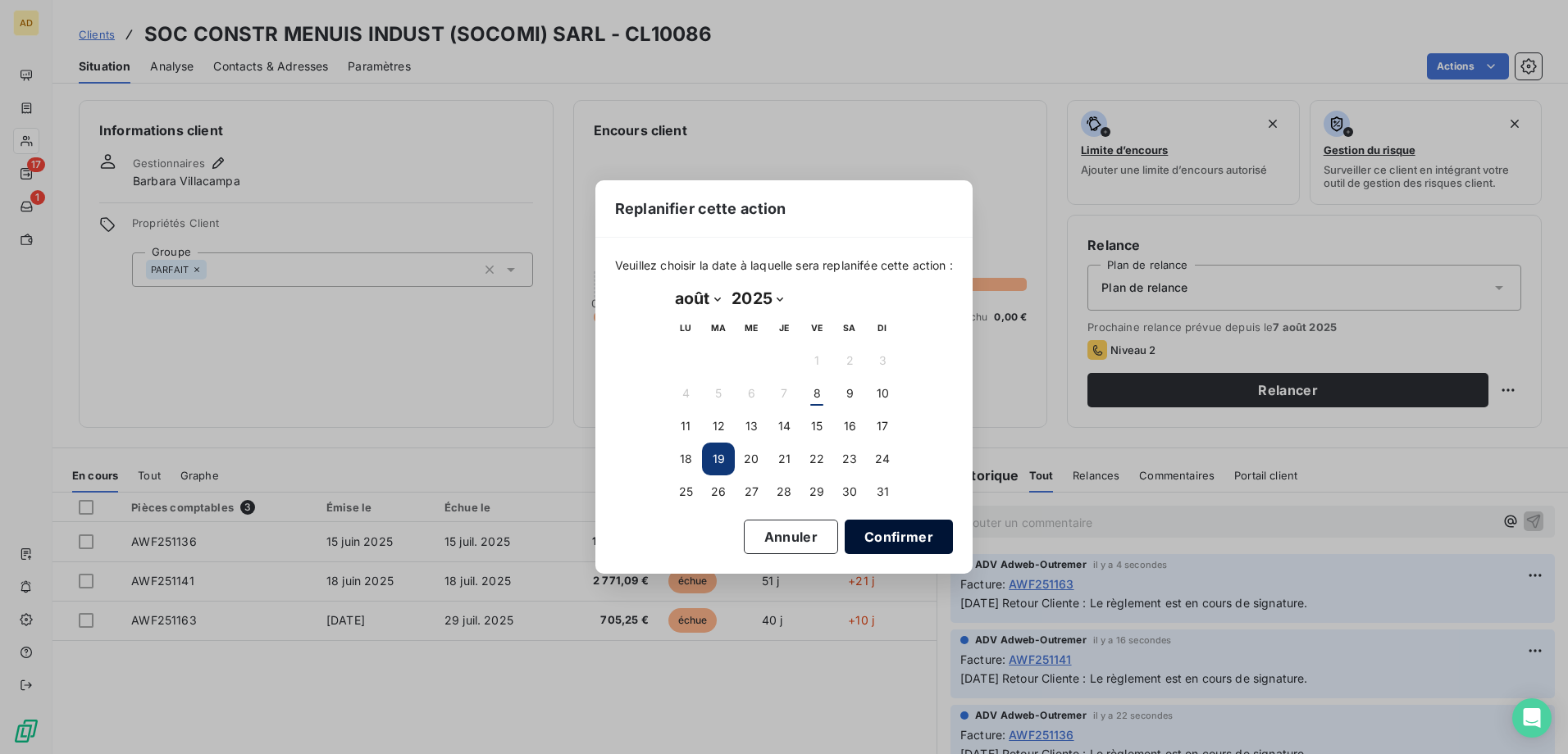 click on "Confirmer" at bounding box center (899, 537) 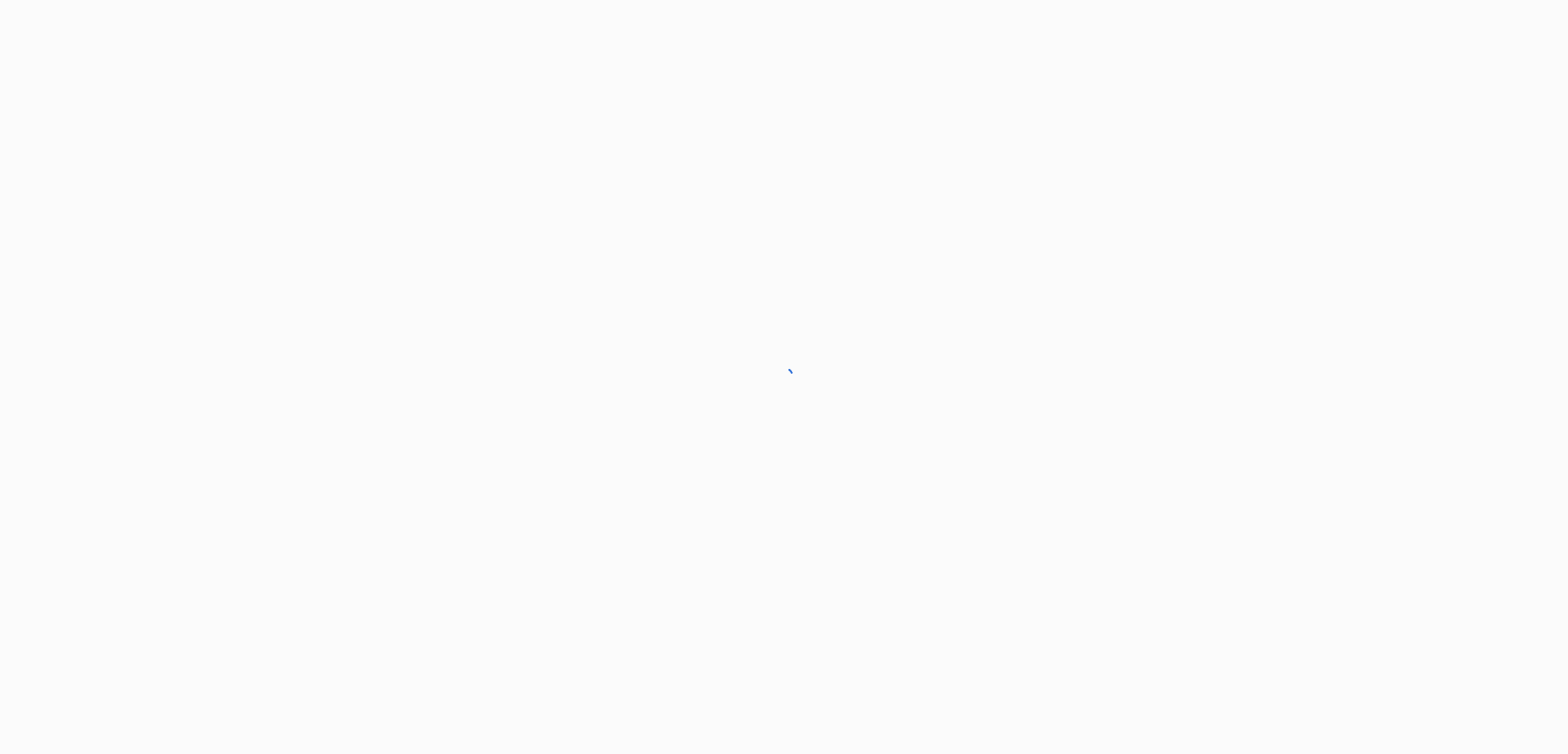 scroll, scrollTop: 0, scrollLeft: 0, axis: both 